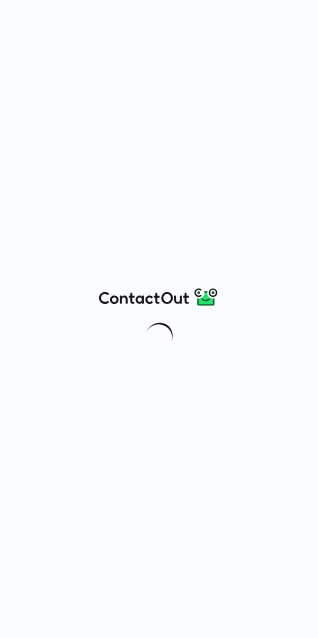 scroll, scrollTop: 0, scrollLeft: 0, axis: both 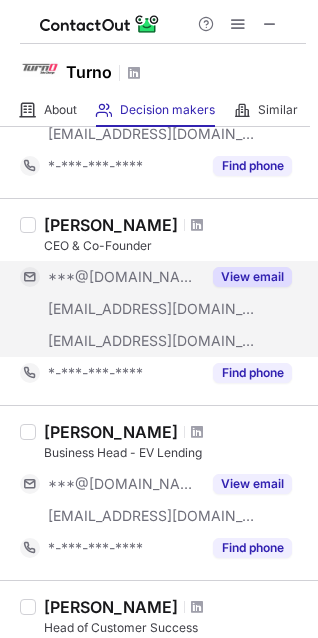 click on "***@[DOMAIN_NAME]" at bounding box center (124, 277) 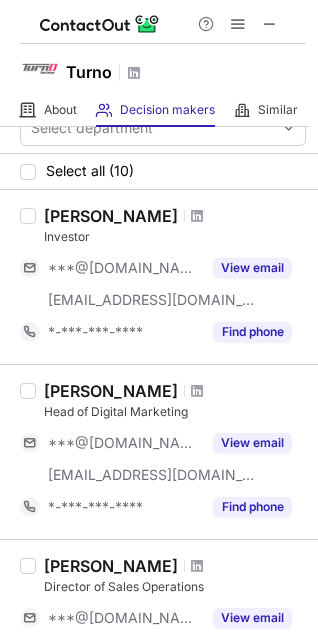 scroll, scrollTop: 18, scrollLeft: 0, axis: vertical 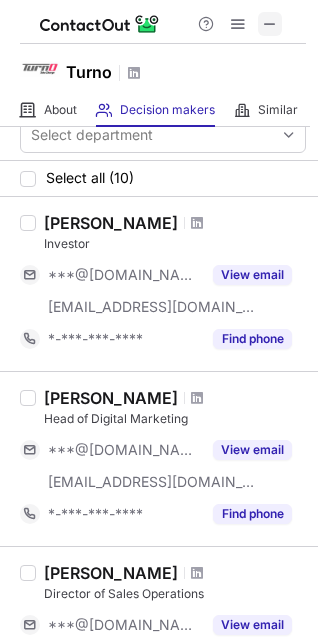 click at bounding box center [270, 24] 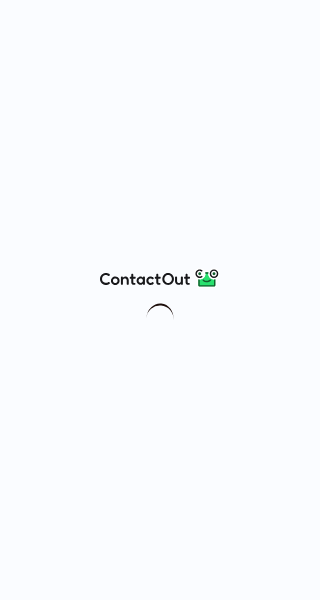 scroll, scrollTop: 0, scrollLeft: 0, axis: both 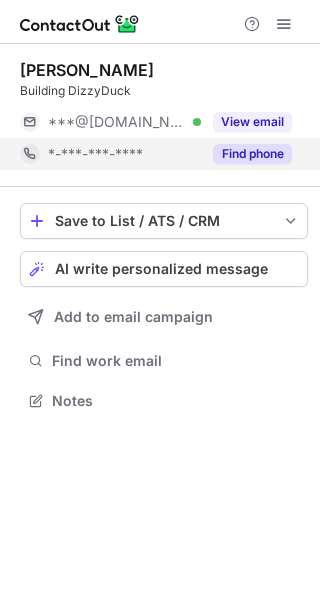 click on "Find phone" at bounding box center [252, 154] 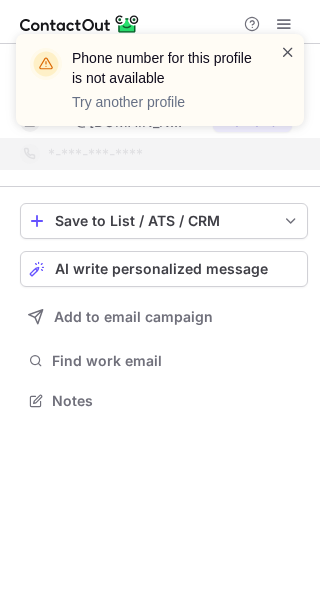 click at bounding box center [288, 52] 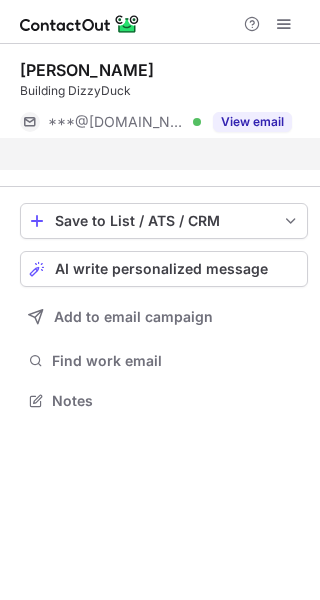 scroll, scrollTop: 355, scrollLeft: 320, axis: both 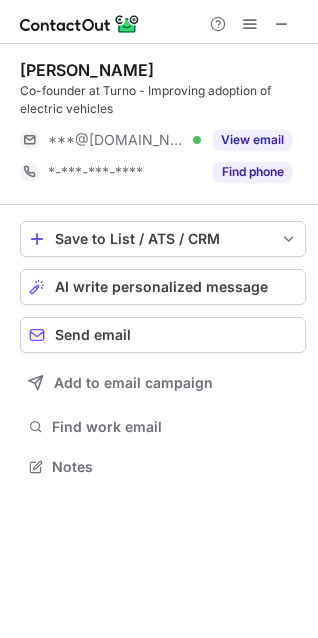 click on "Find work email" at bounding box center [175, 427] 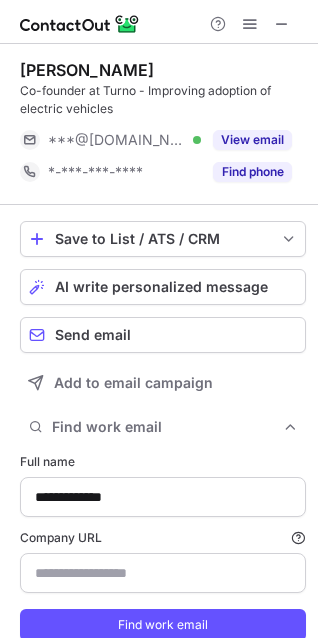 scroll, scrollTop: 10, scrollLeft: 10, axis: both 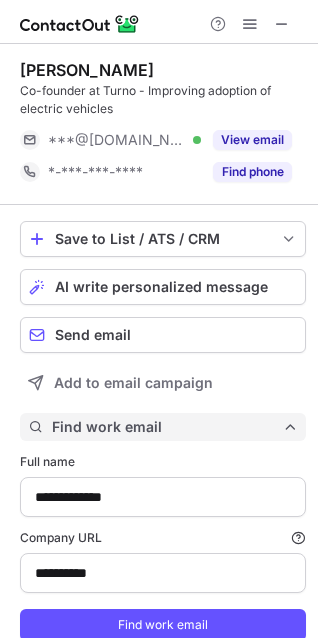 click on "Find work email" at bounding box center [163, 625] 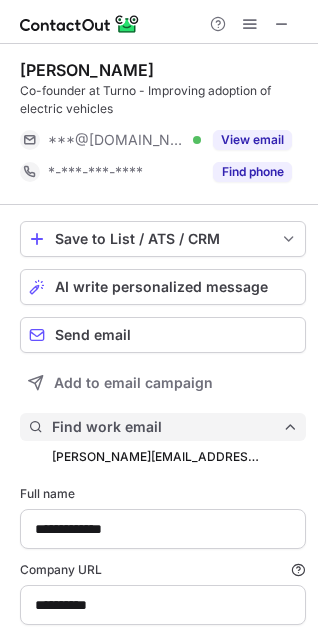 scroll, scrollTop: 10, scrollLeft: 10, axis: both 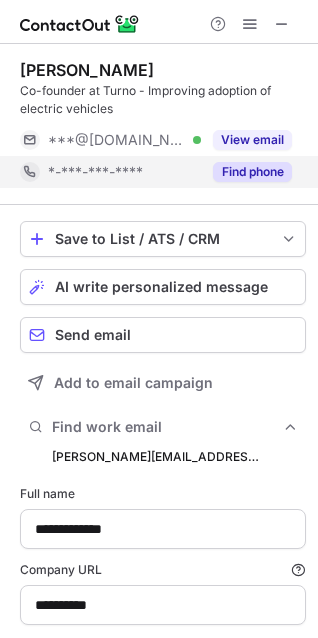 click on "Find phone" at bounding box center [252, 172] 